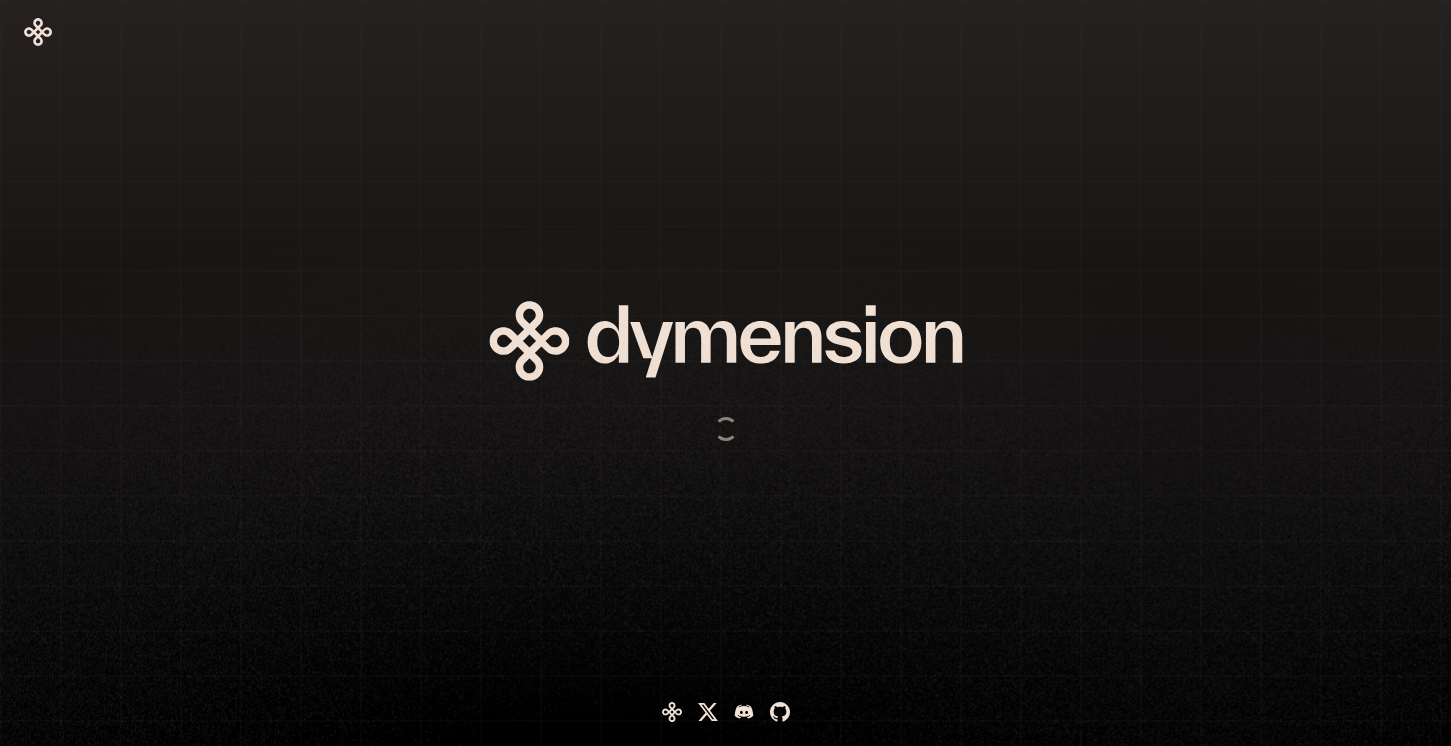 scroll, scrollTop: 0, scrollLeft: 0, axis: both 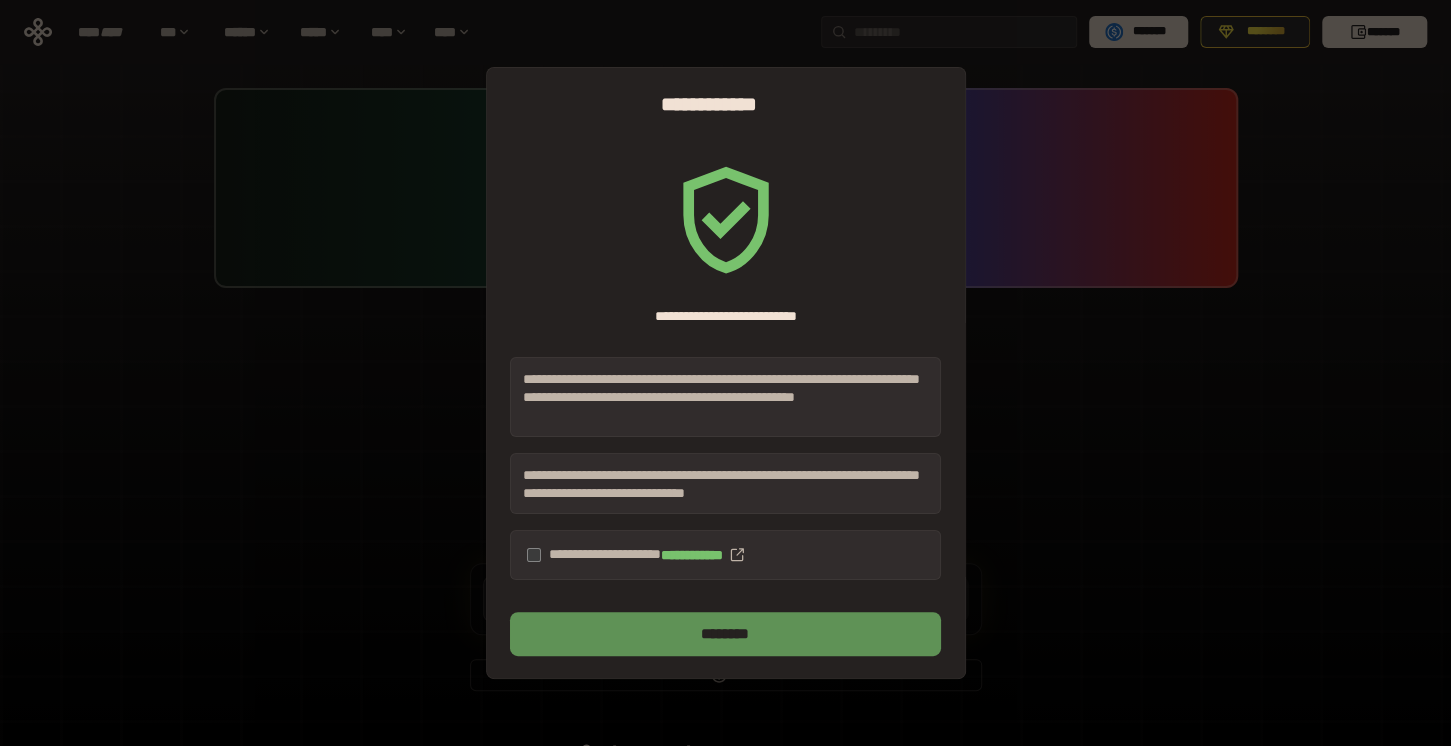 click on "********" at bounding box center [725, 634] 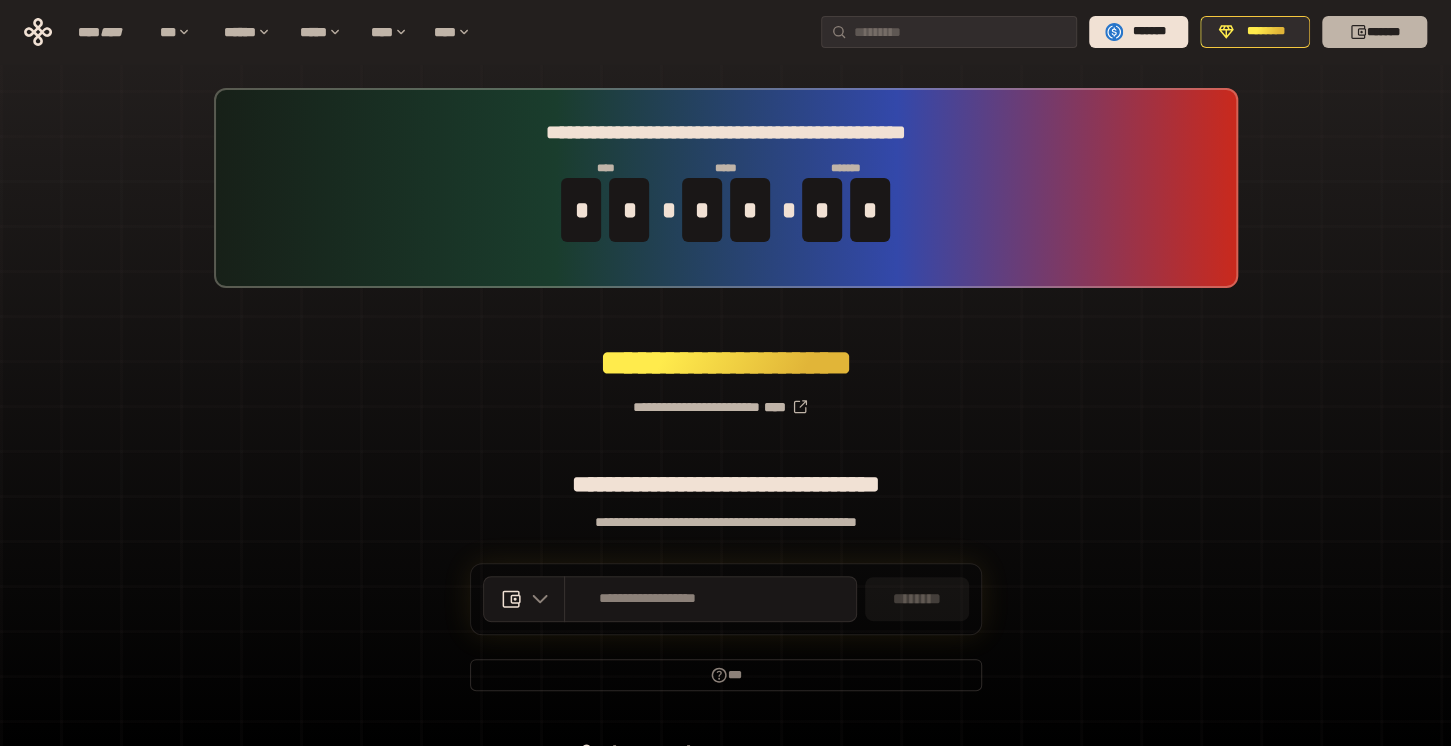 click on "*******" at bounding box center [1374, 32] 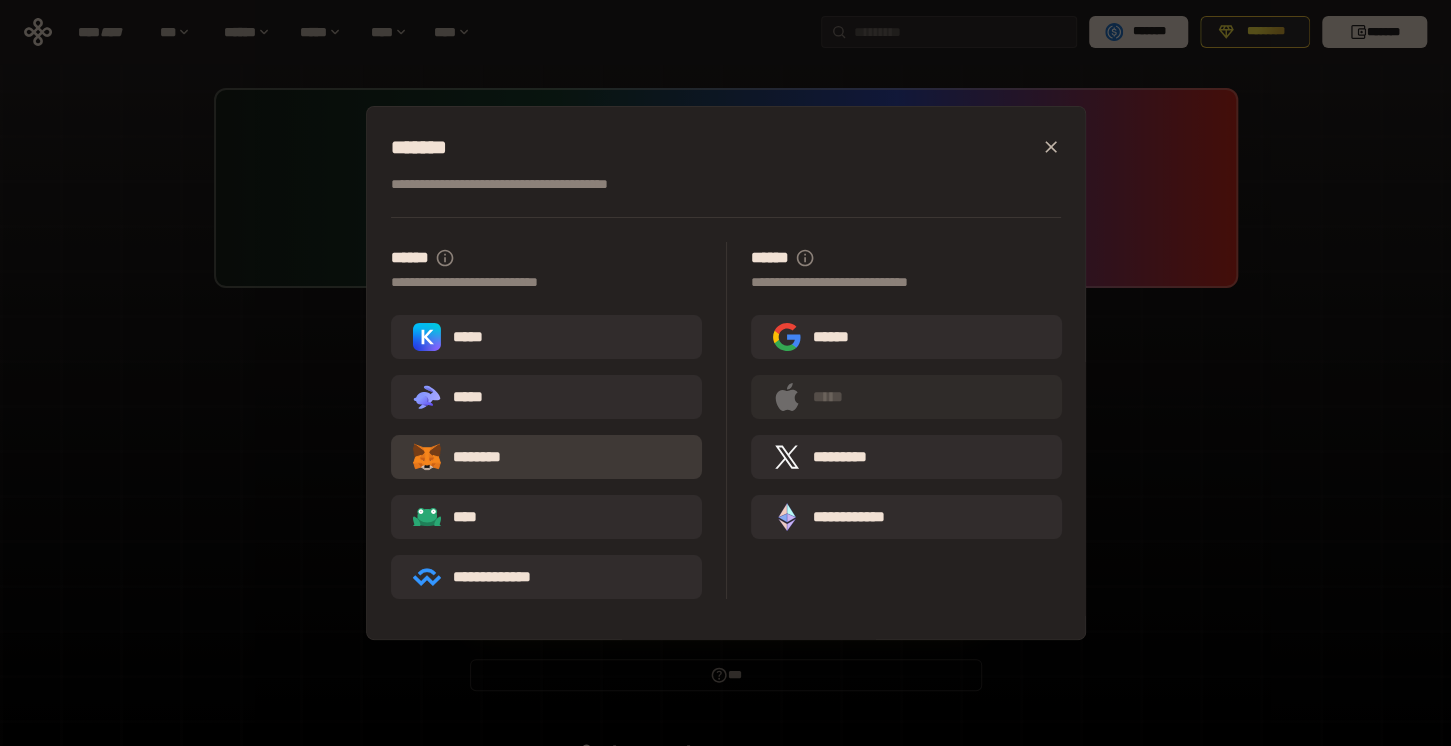 click on "********" at bounding box center [546, 457] 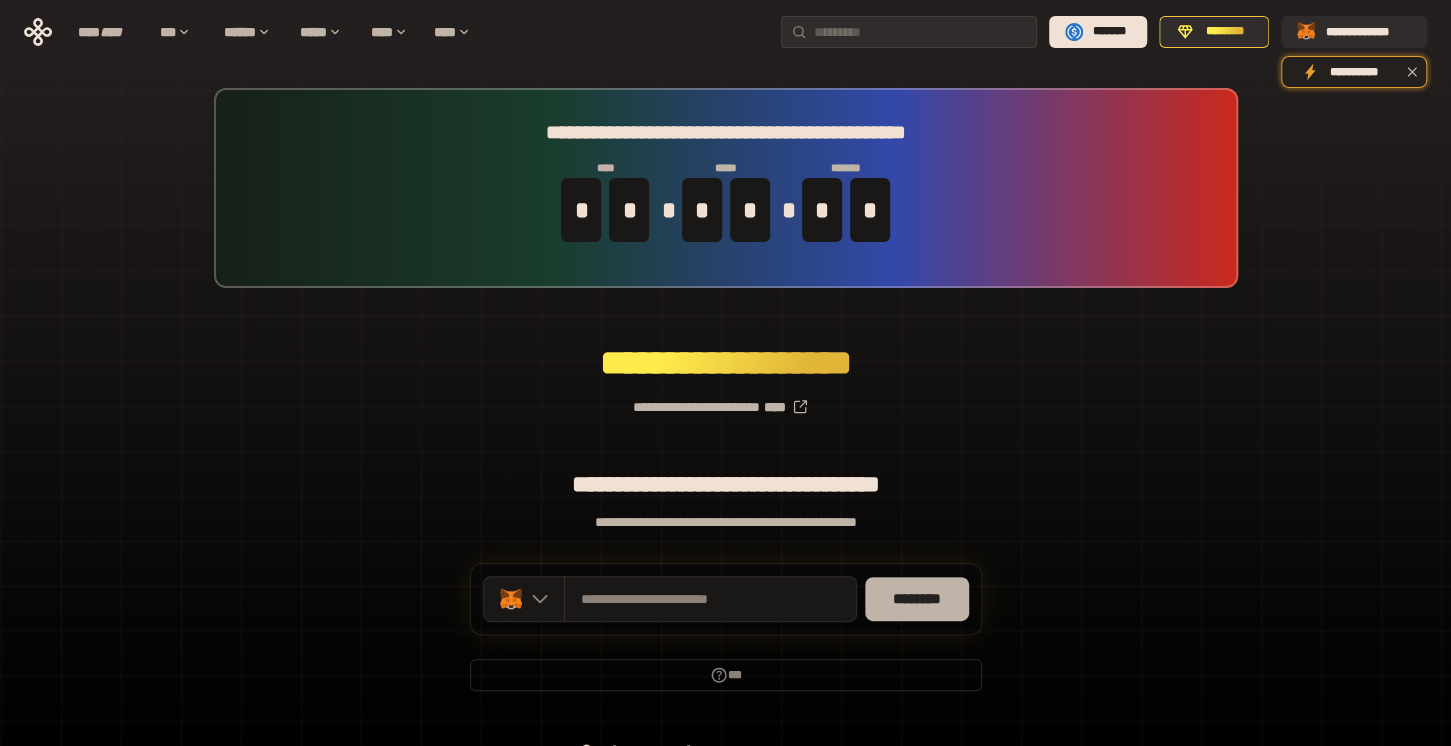 click on "********" at bounding box center (917, 599) 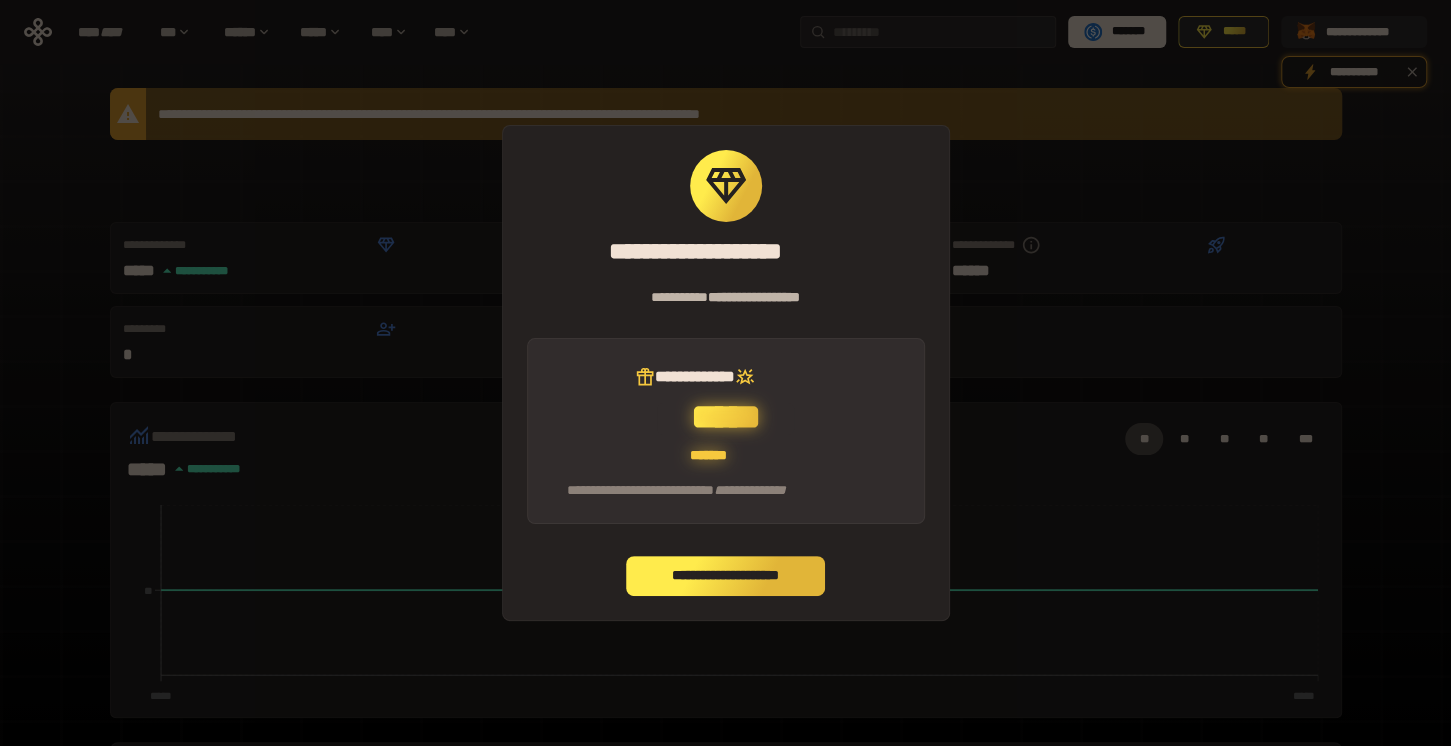 click on "**********" at bounding box center [726, 576] 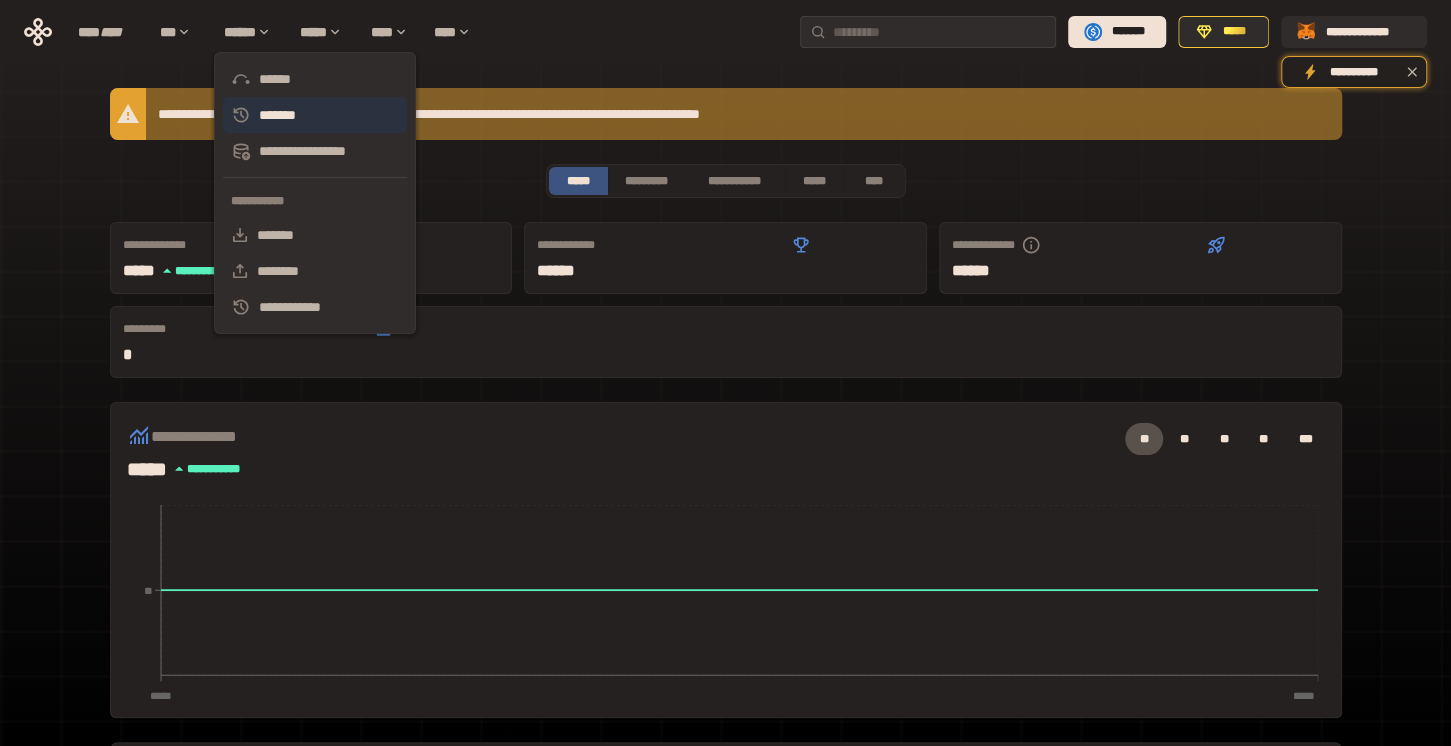 click on "*******" at bounding box center [315, 115] 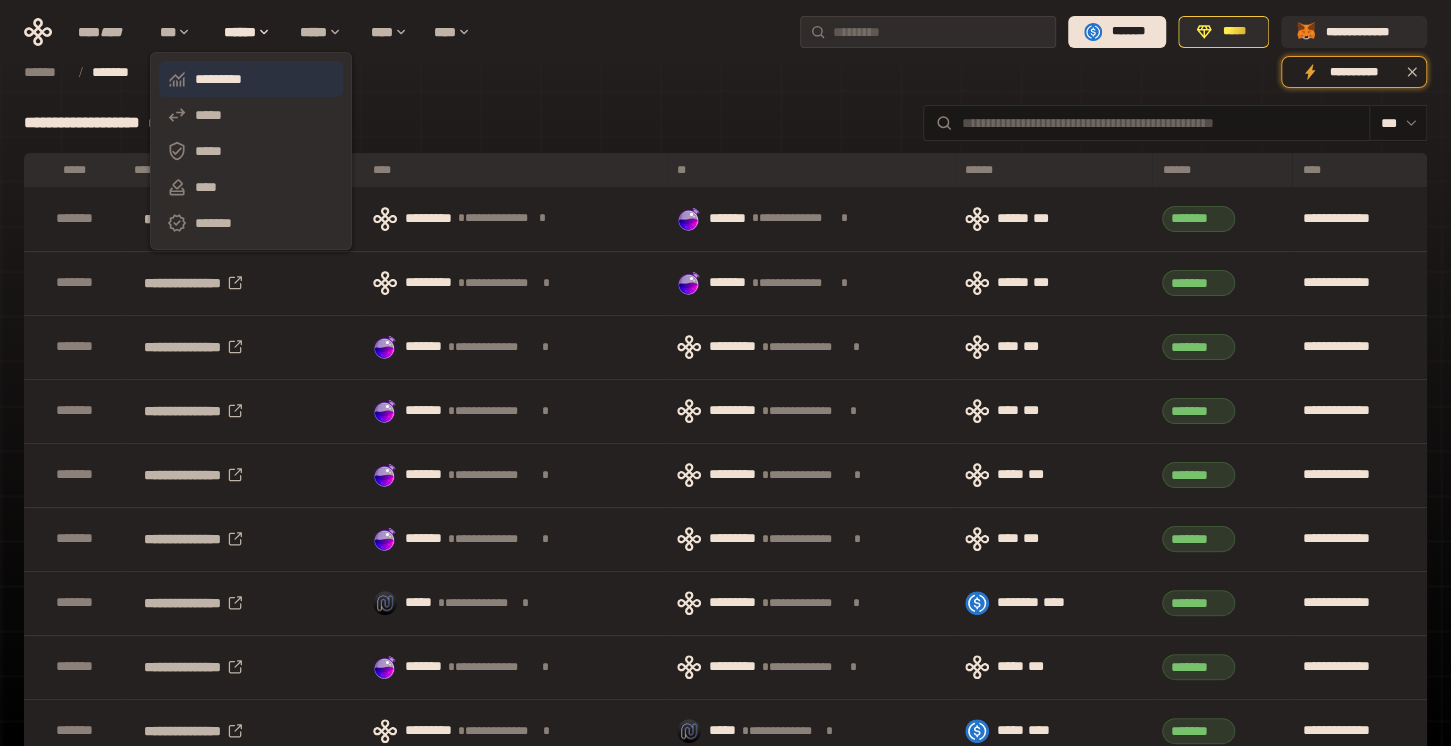 click on "*********" at bounding box center [251, 79] 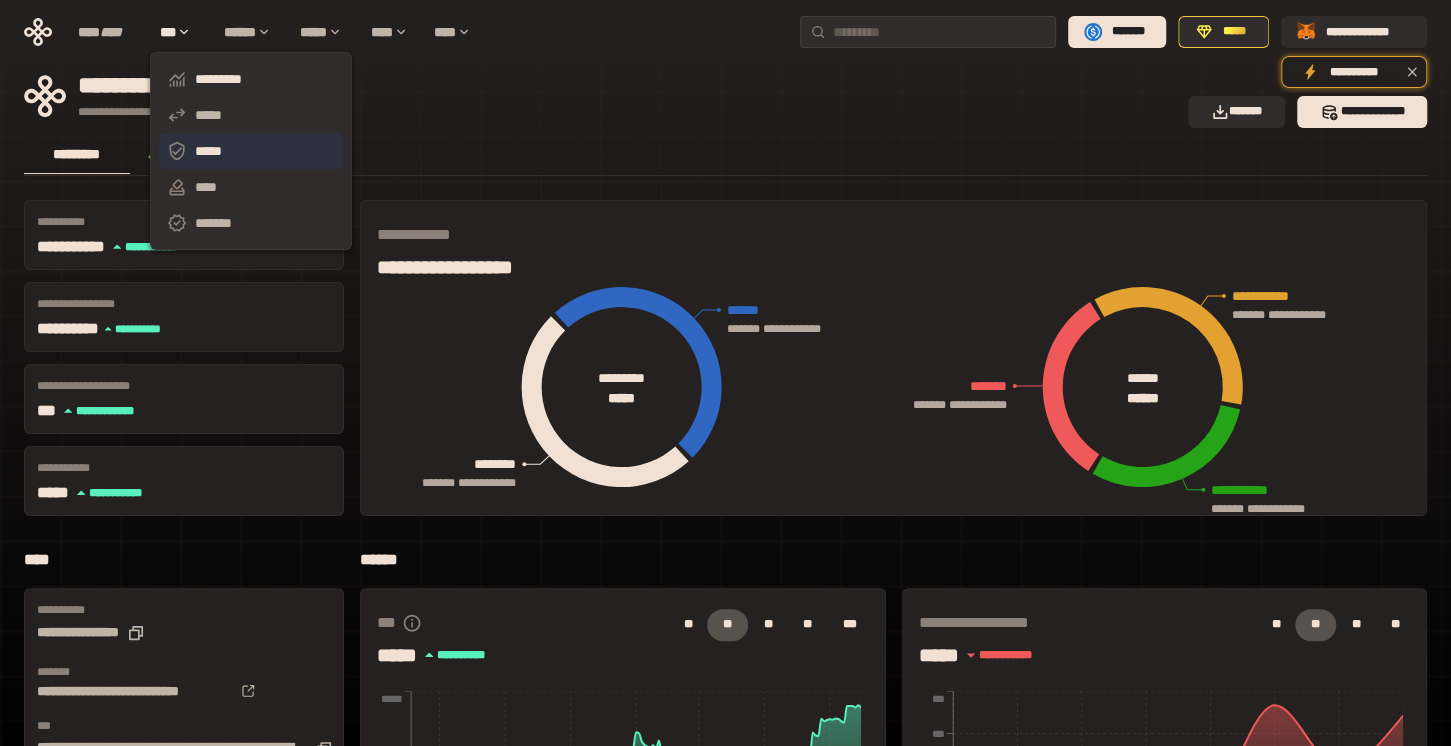 click on "*****" at bounding box center [251, 151] 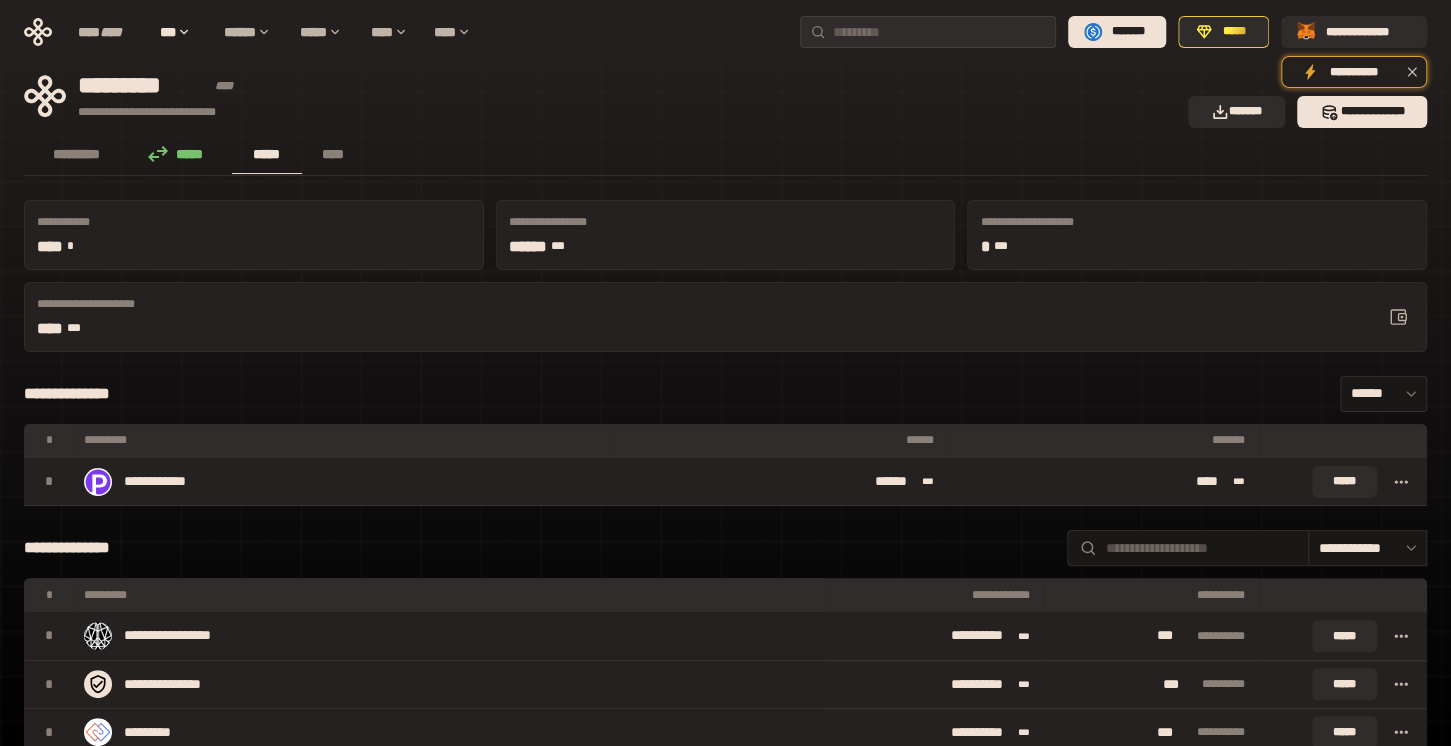 click on "********* ***** ***** ****" at bounding box center [725, 156] 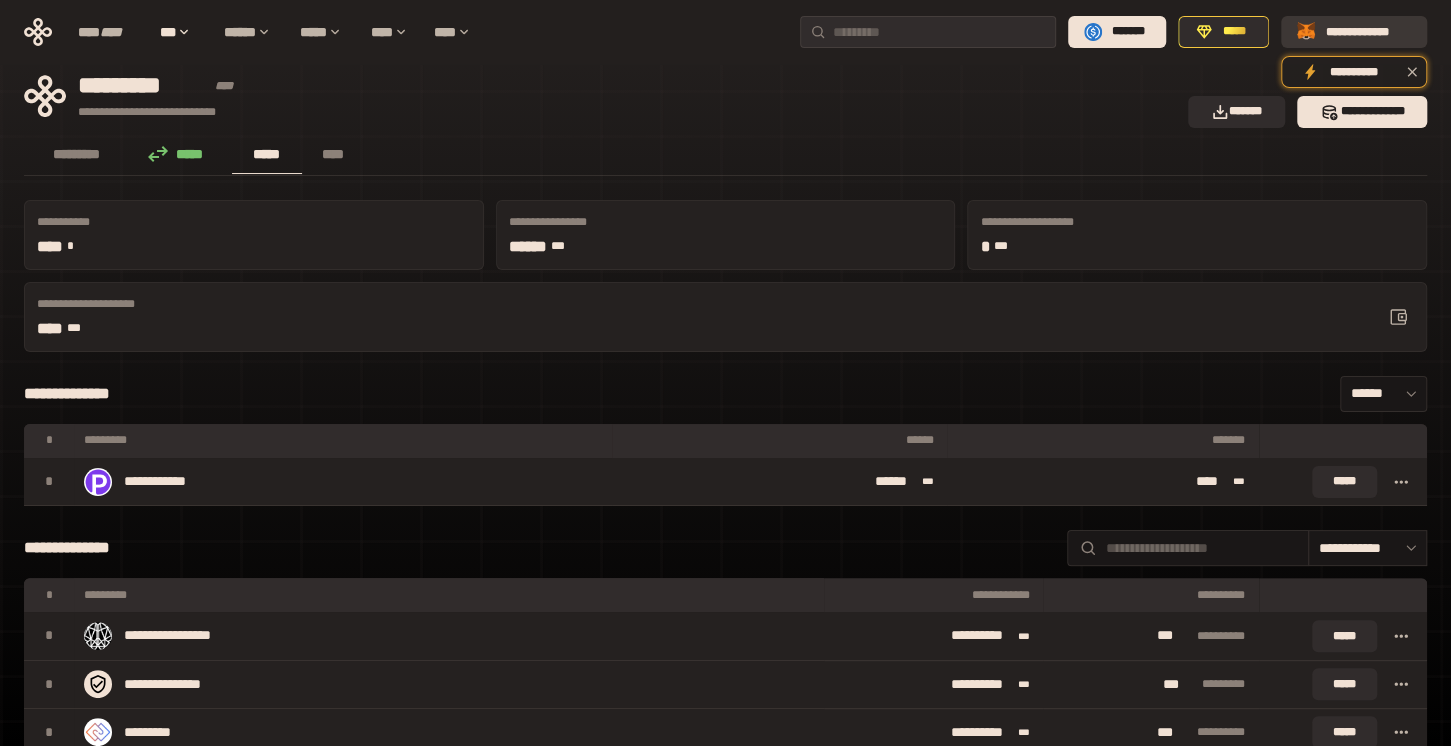 click on "**********" at bounding box center [1368, 32] 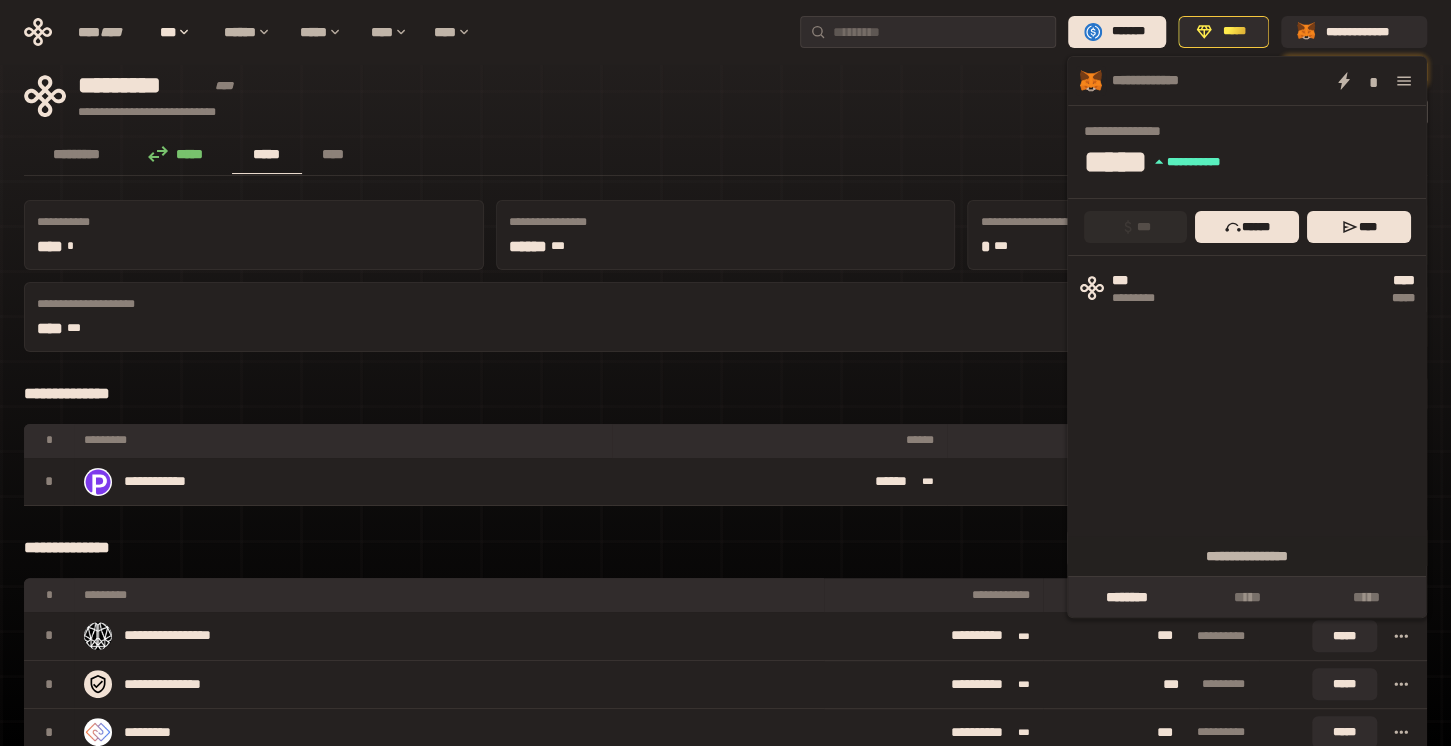click 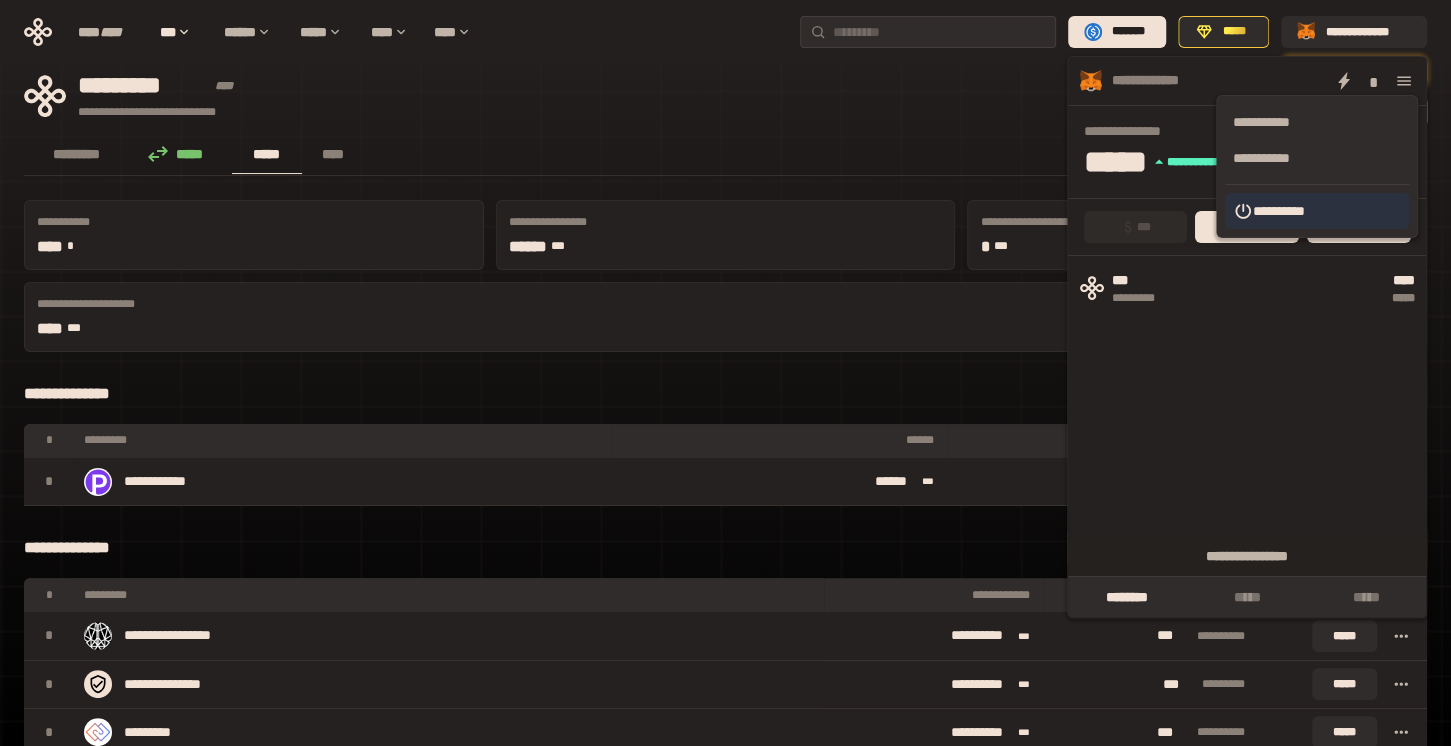 click on "**********" at bounding box center [1317, 211] 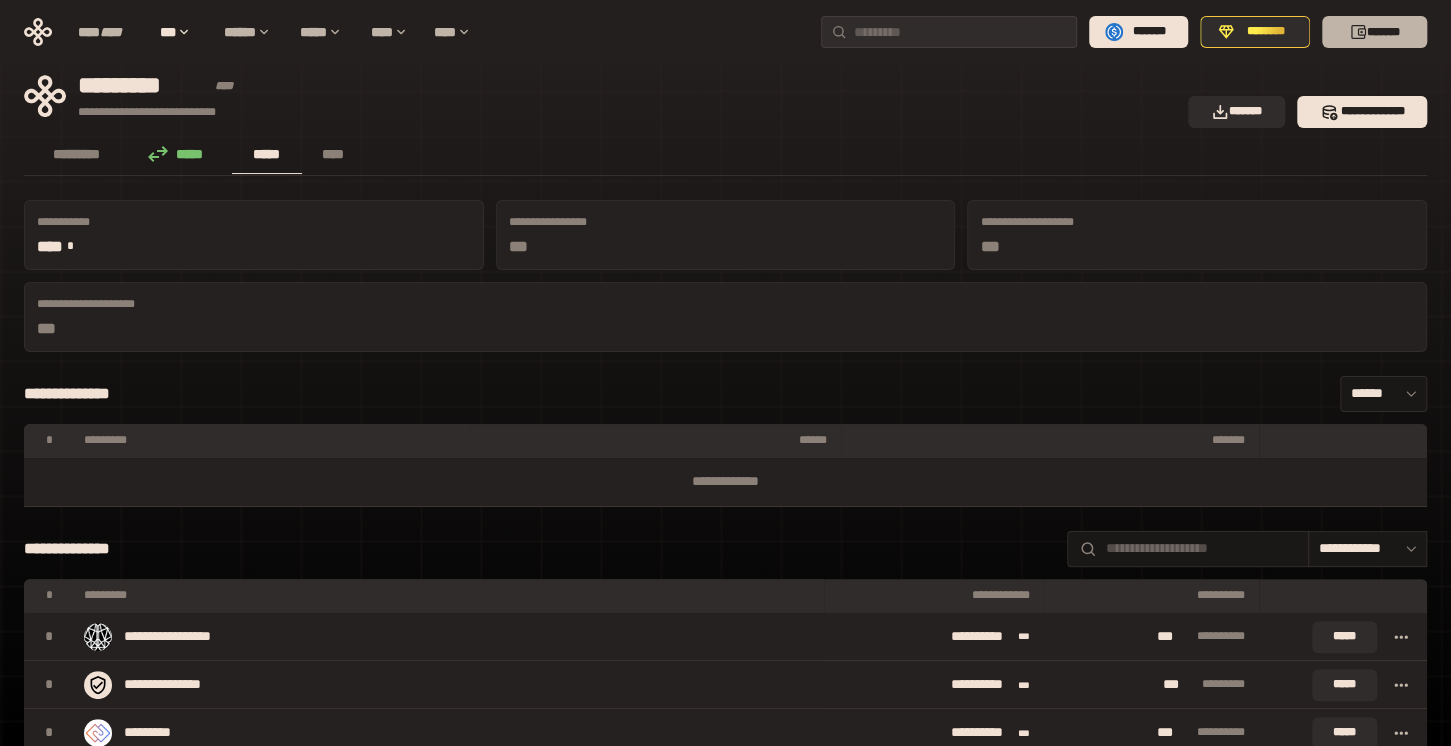 click on "*******" at bounding box center (1374, 32) 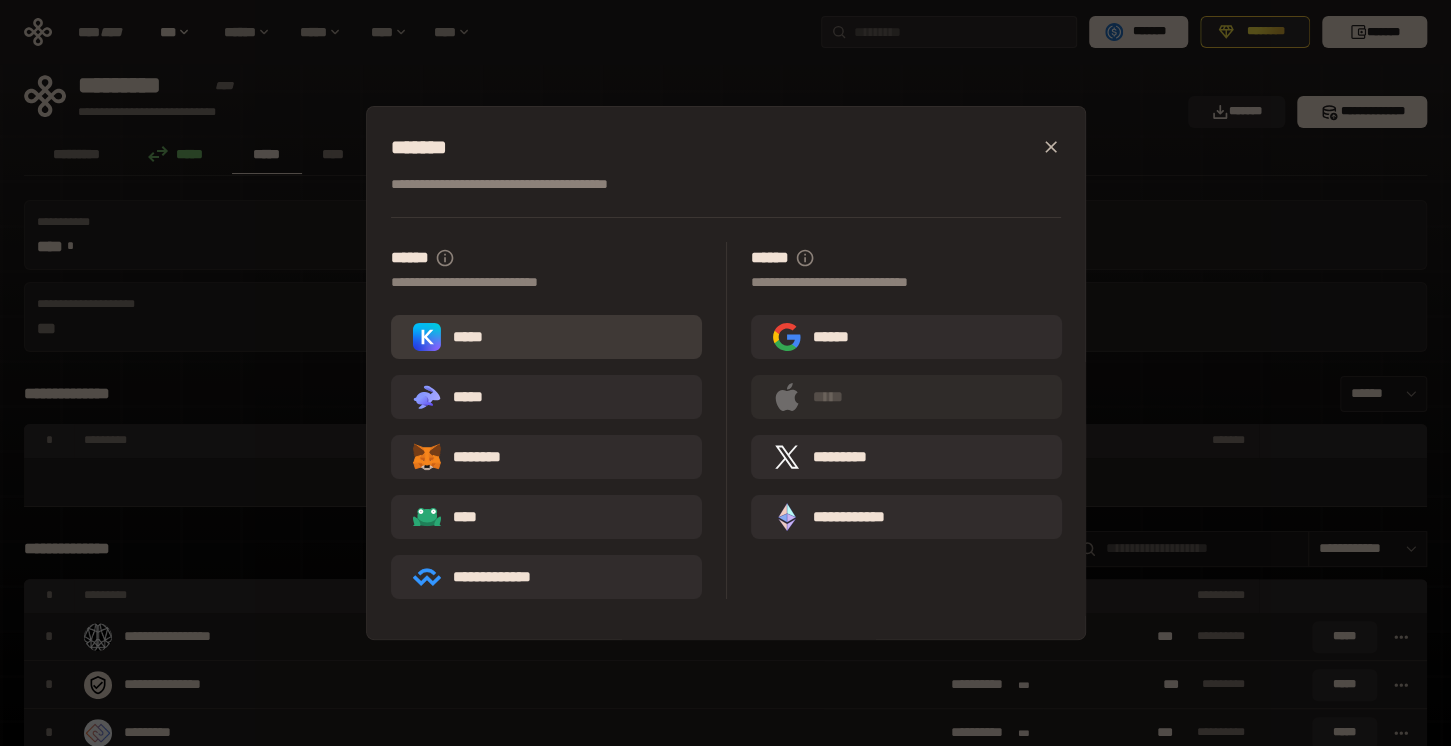click on "*****" at bounding box center (452, 337) 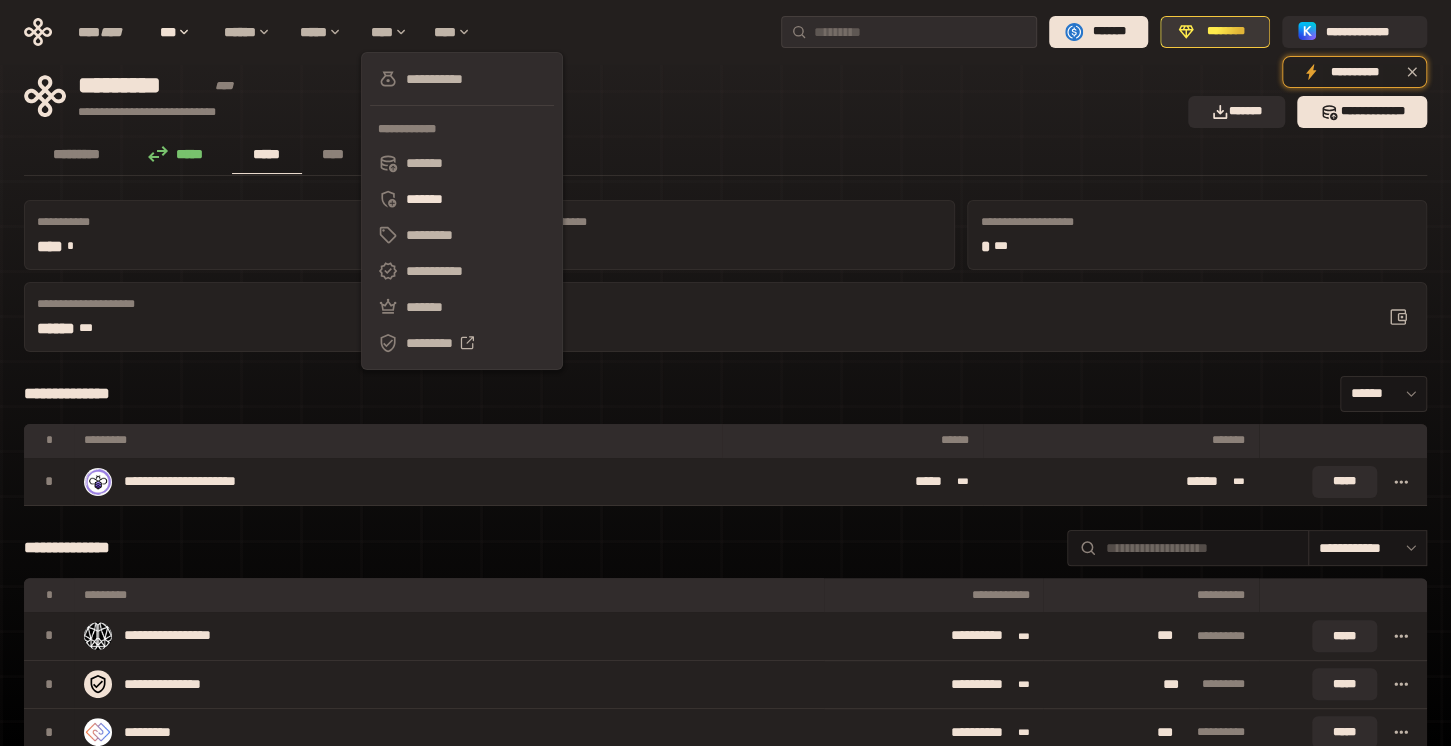 click on "********" at bounding box center [1226, 32] 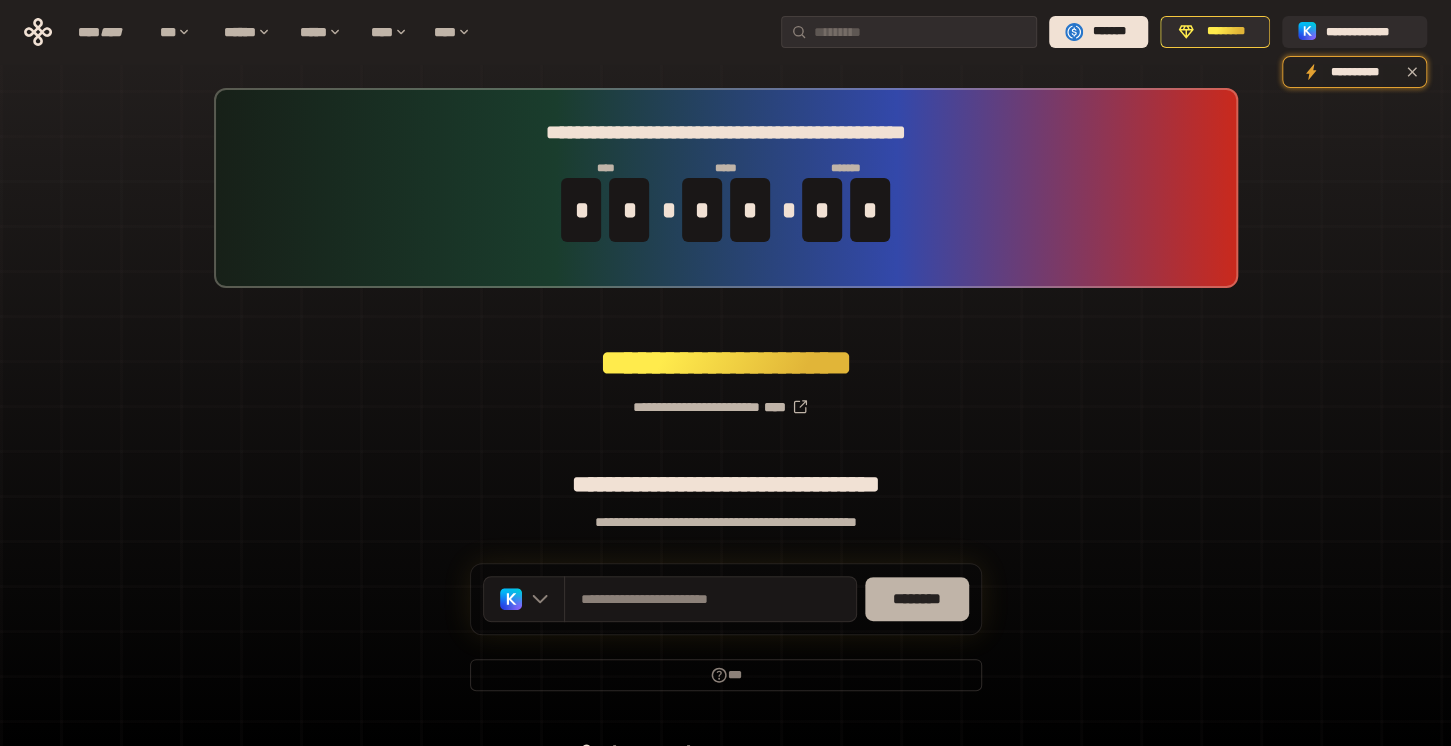 click on "********" at bounding box center [917, 599] 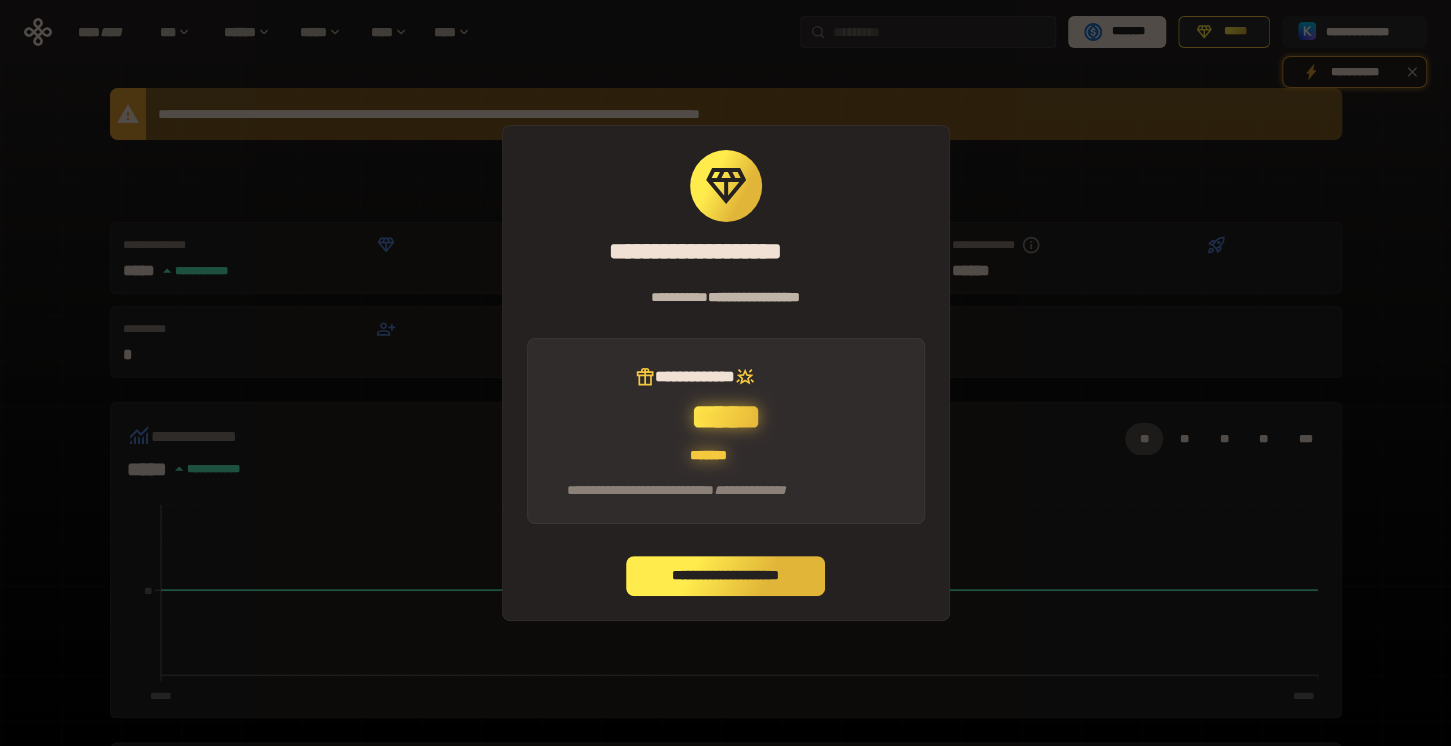 click on "**********" at bounding box center (726, 576) 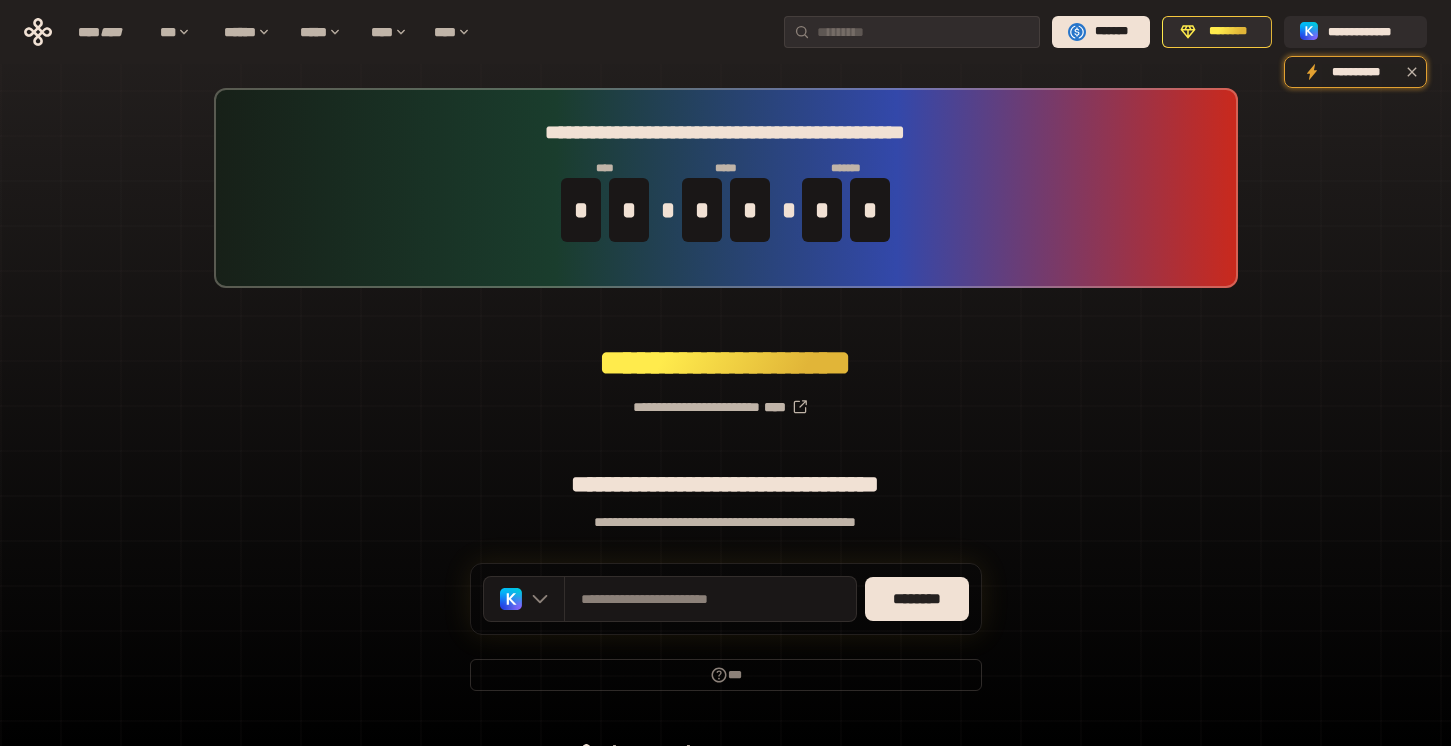 scroll, scrollTop: 0, scrollLeft: 0, axis: both 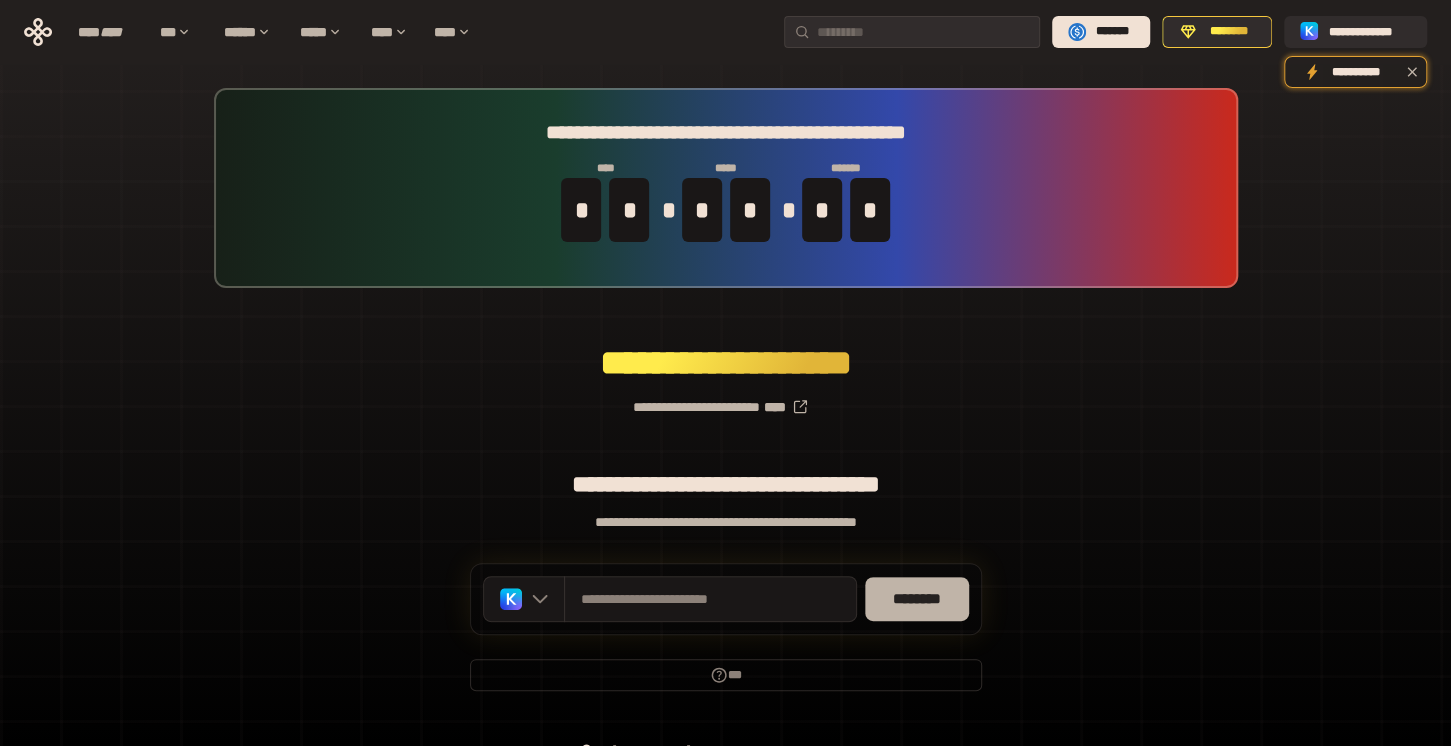 click on "********" at bounding box center (917, 599) 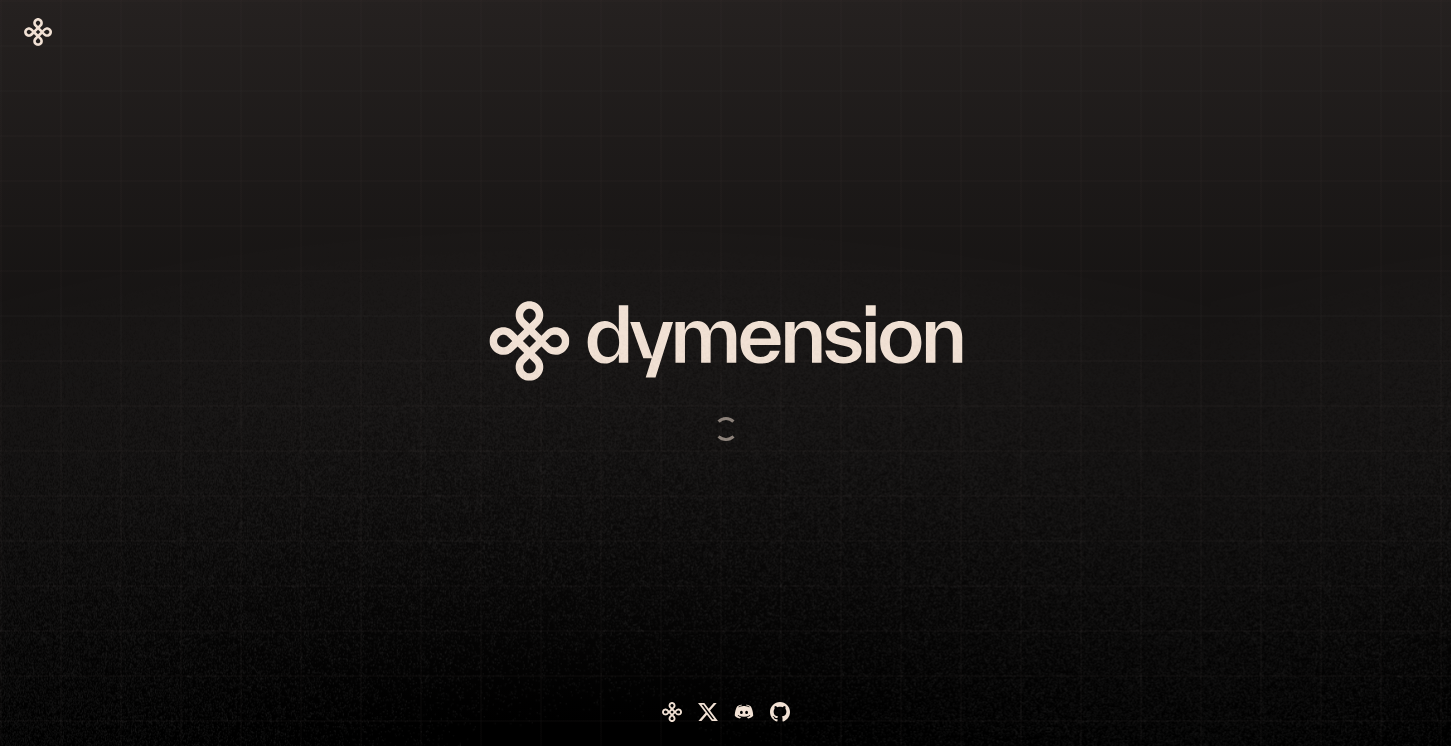 scroll, scrollTop: 0, scrollLeft: 0, axis: both 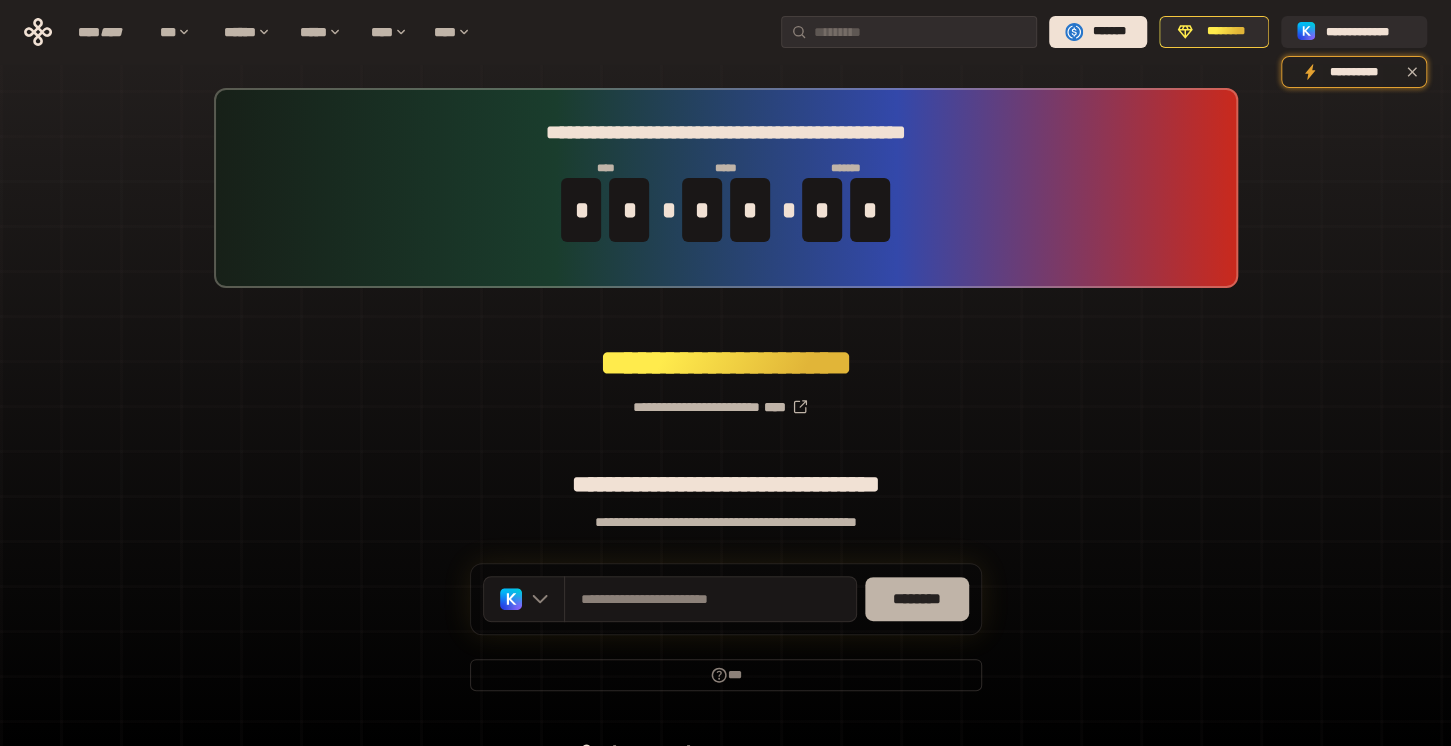 click on "********" at bounding box center [917, 599] 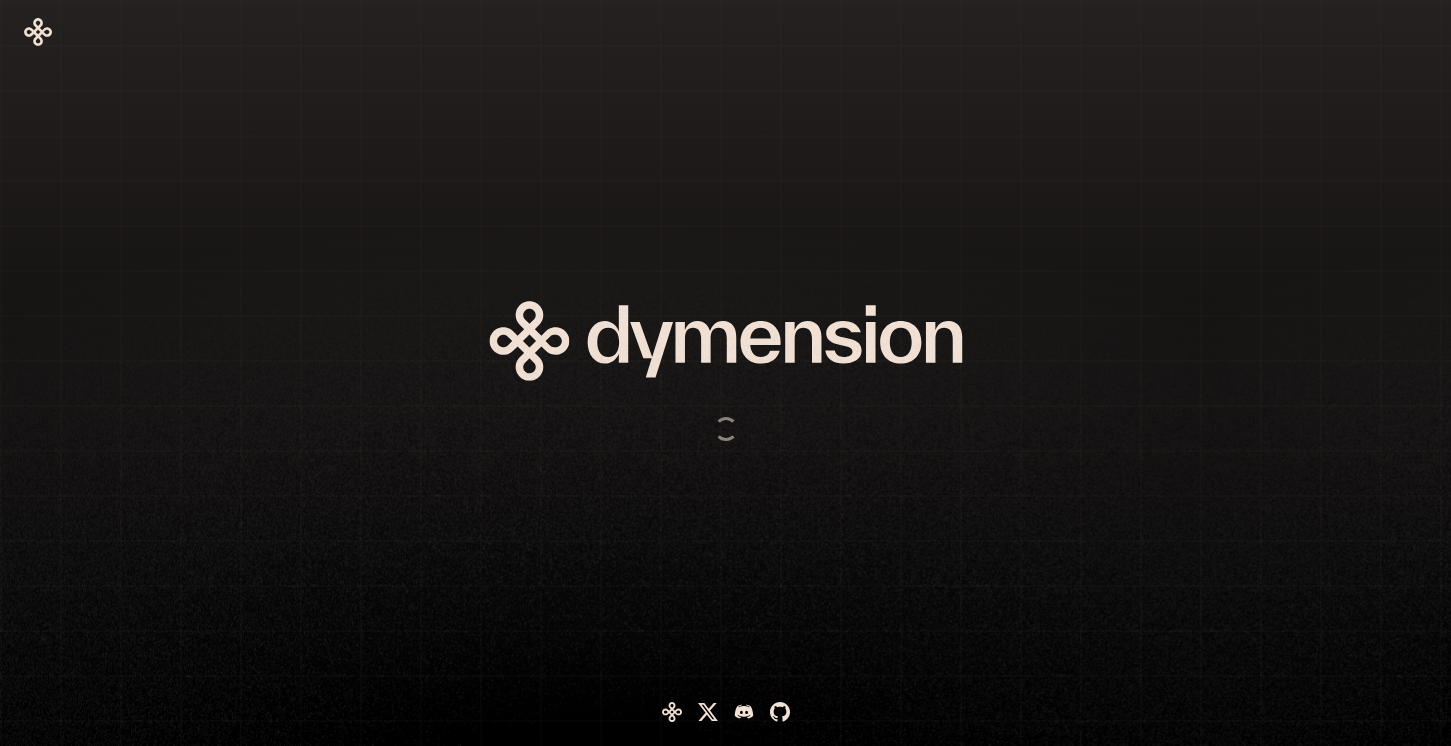 scroll, scrollTop: 0, scrollLeft: 0, axis: both 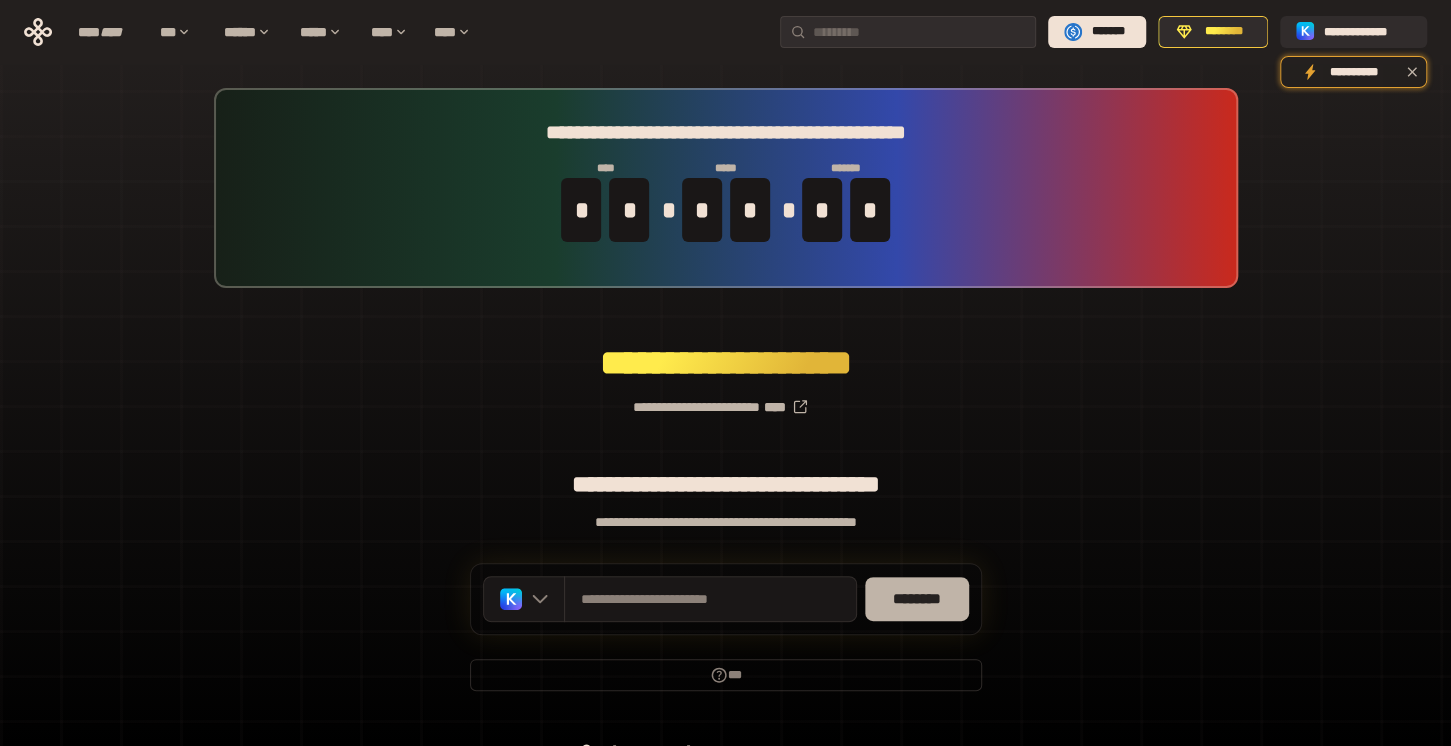 click on "********" at bounding box center (917, 599) 